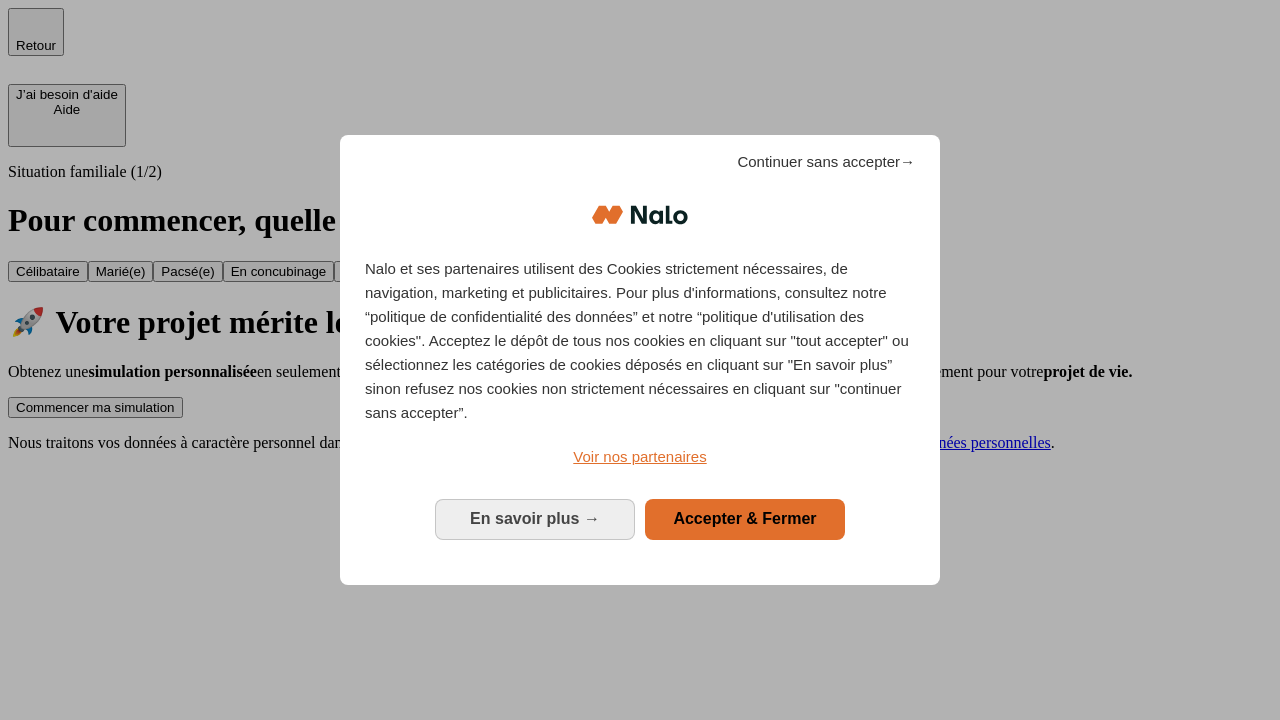 scroll, scrollTop: 0, scrollLeft: 0, axis: both 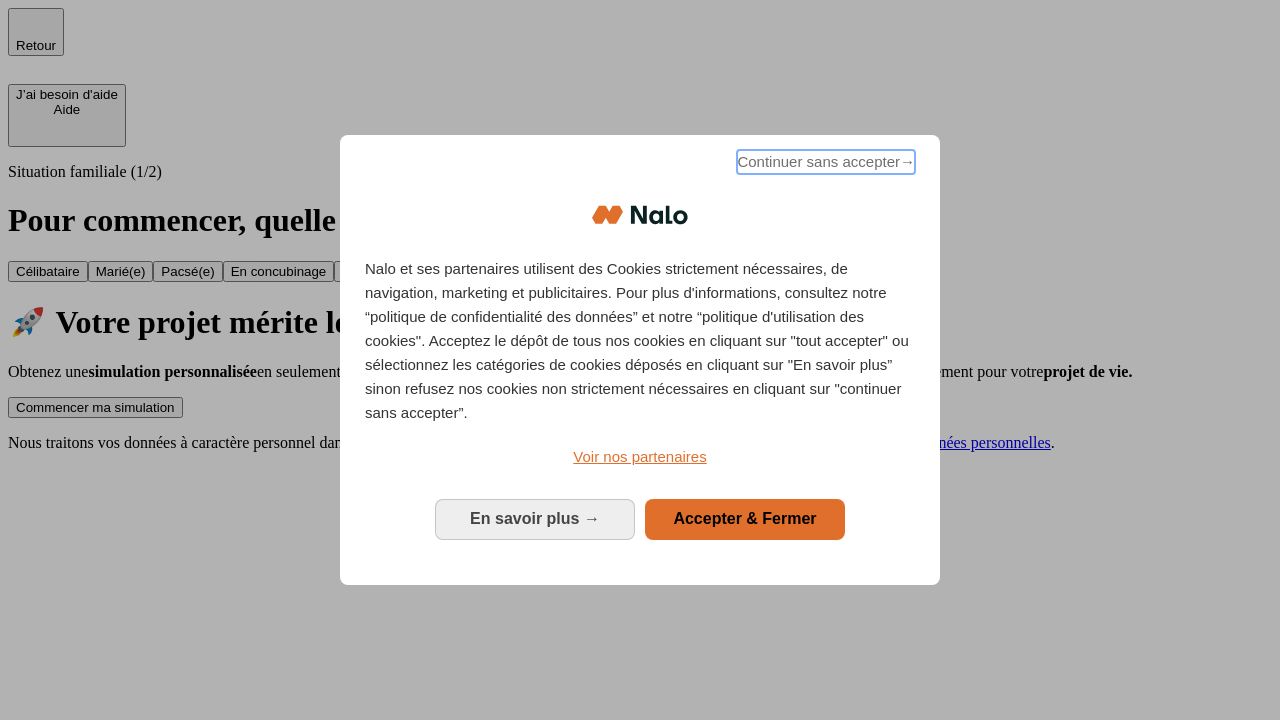 click on "Continuer sans accepter  →" at bounding box center [826, 162] 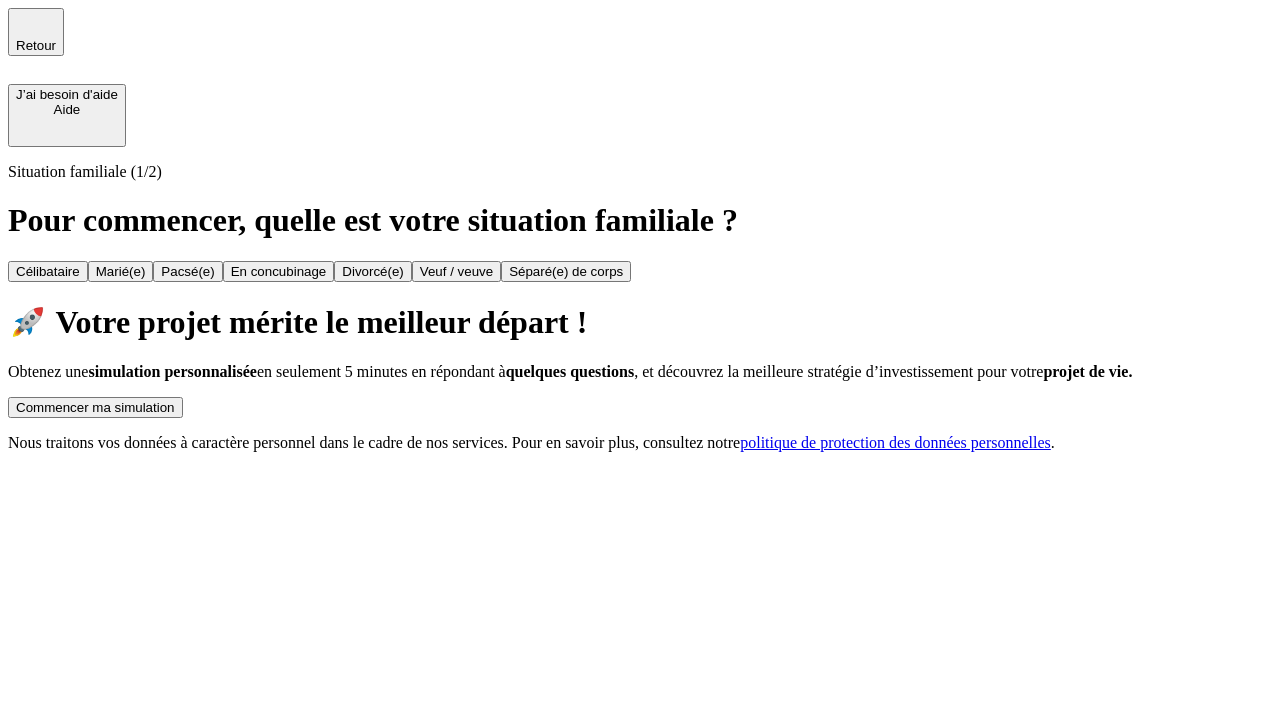 click on "Commencer ma simulation" at bounding box center [95, 407] 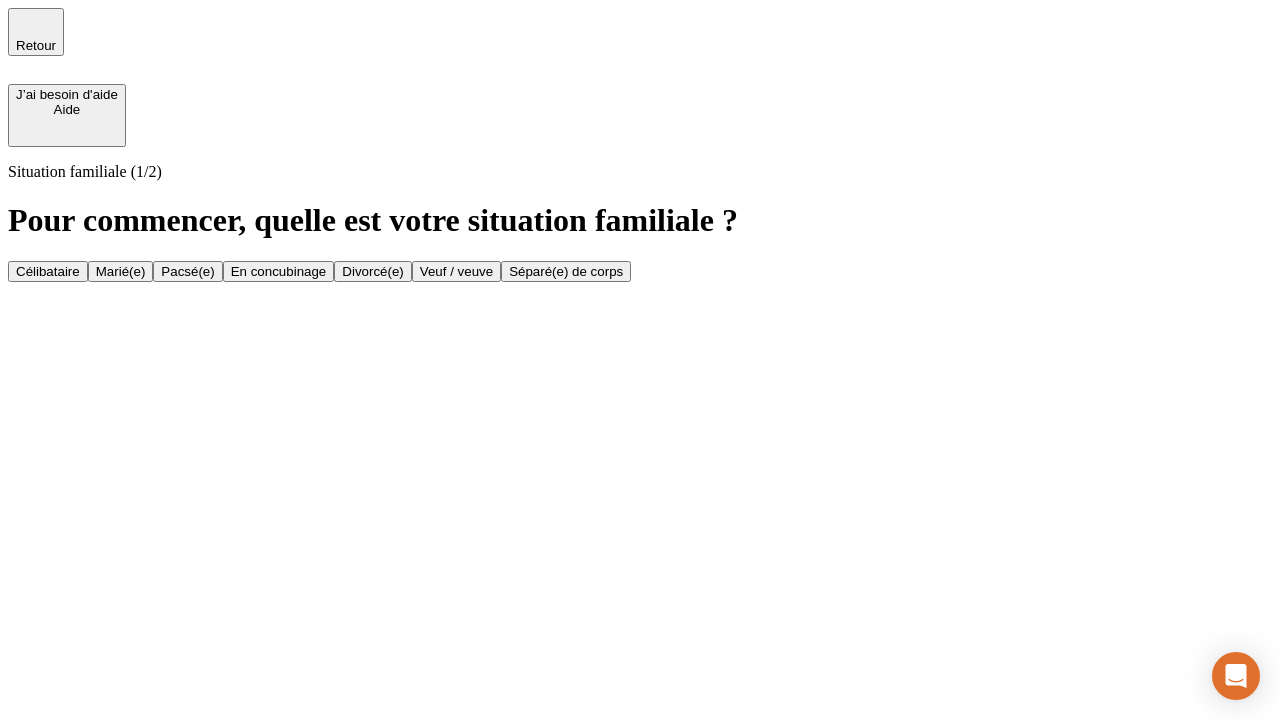 click on "Célibataire" at bounding box center (48, 271) 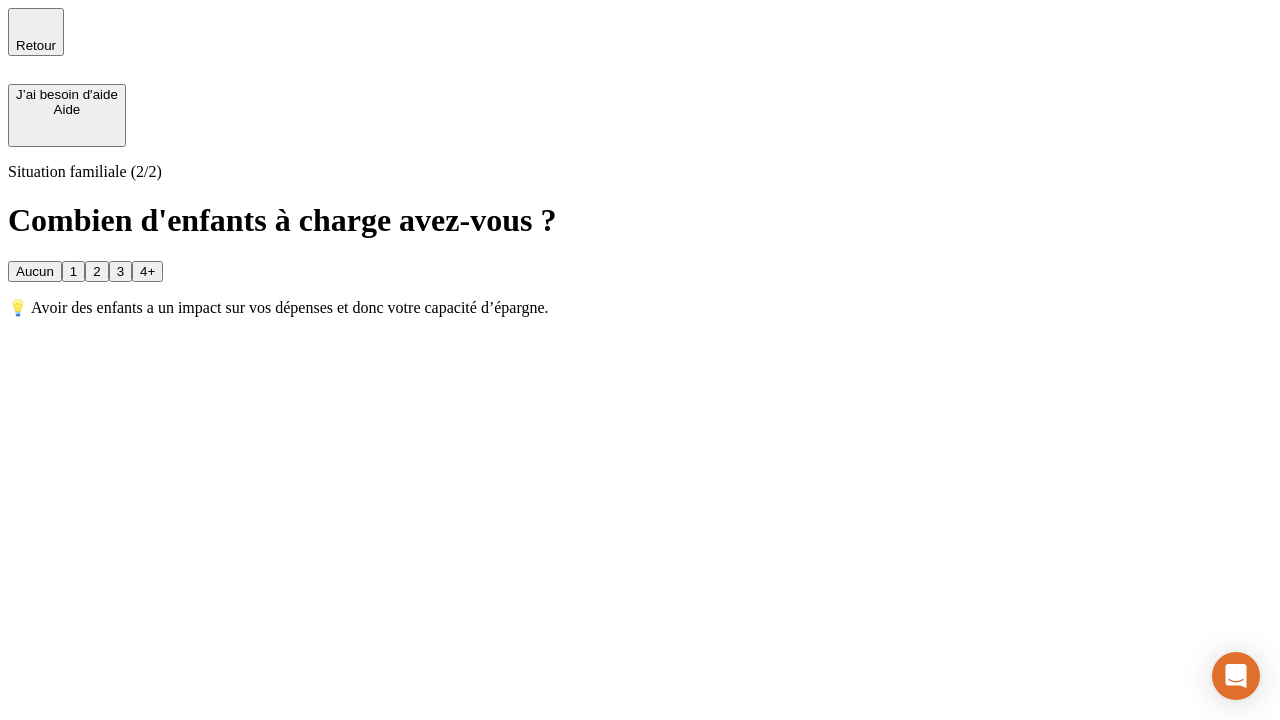 click on "Aucun" at bounding box center [35, 271] 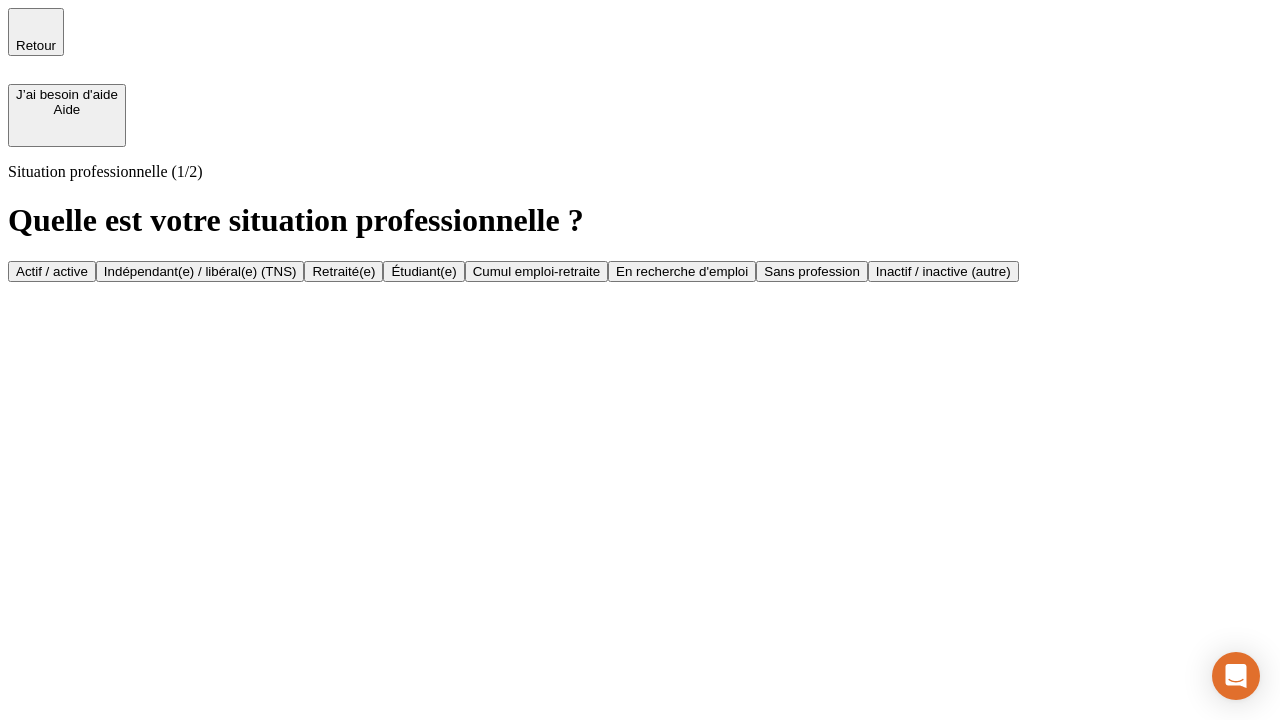 click on "Actif / active" at bounding box center [52, 271] 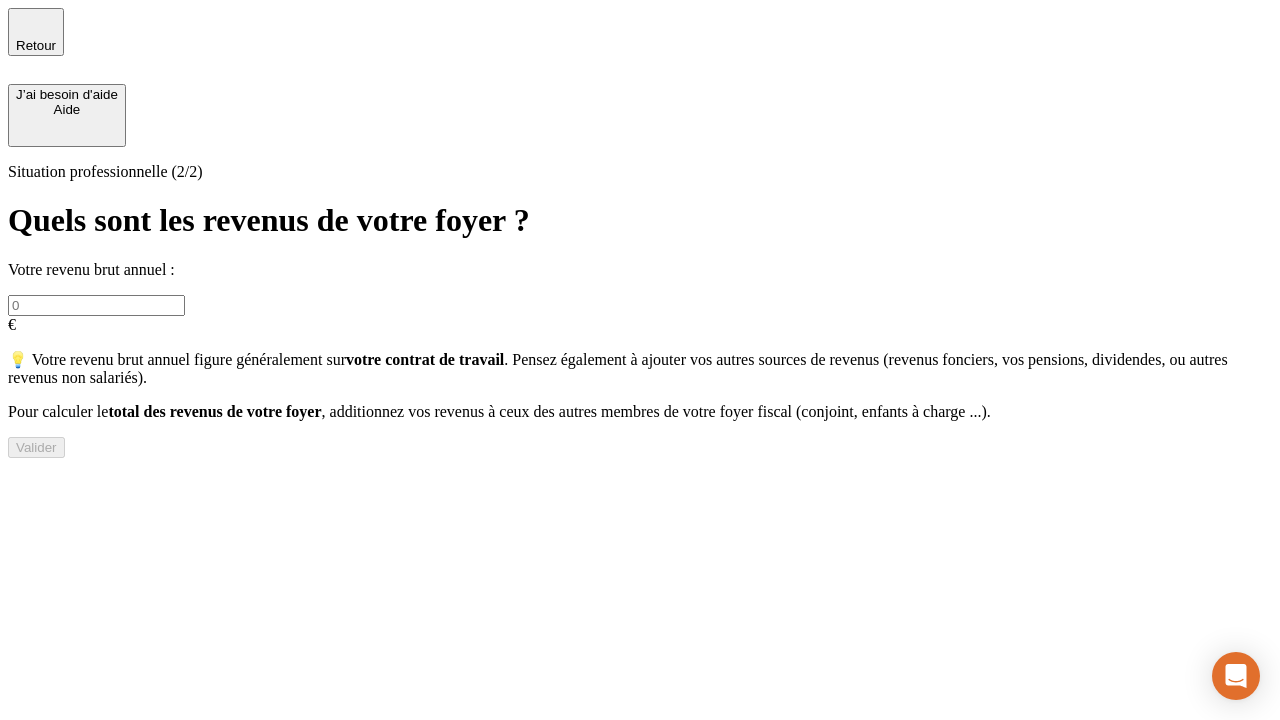 click at bounding box center (96, 305) 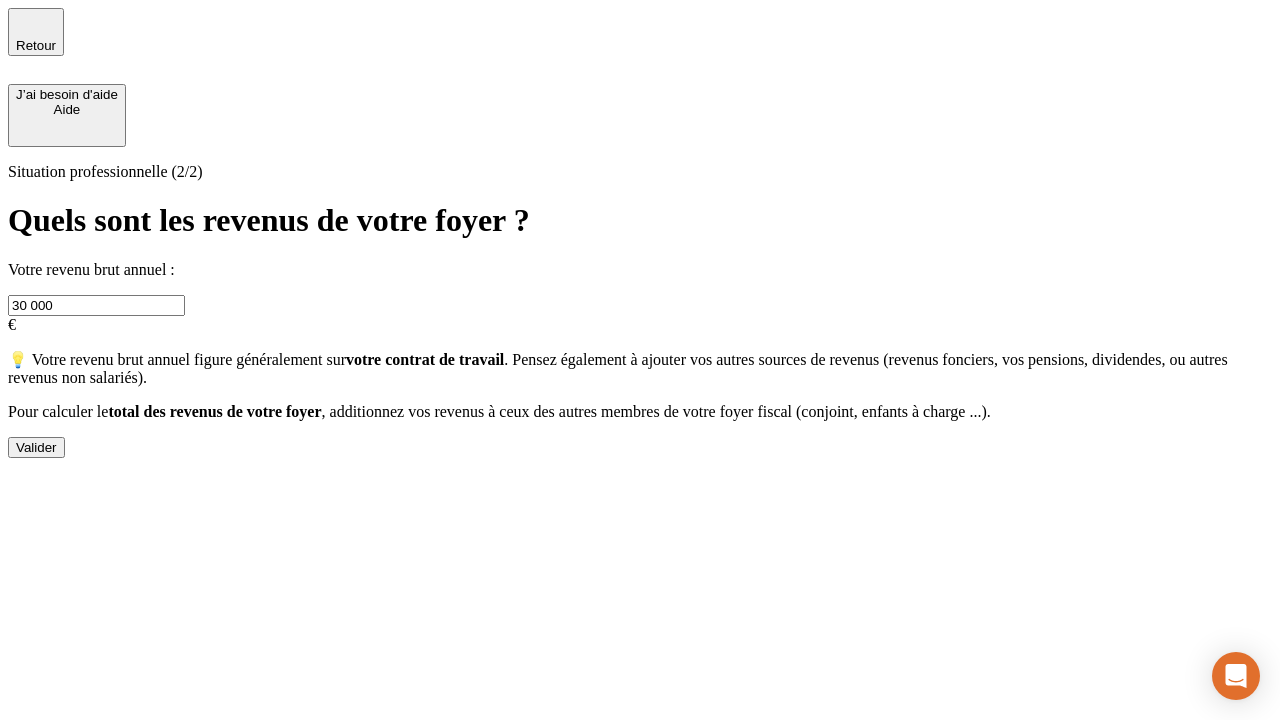 type on "30 000" 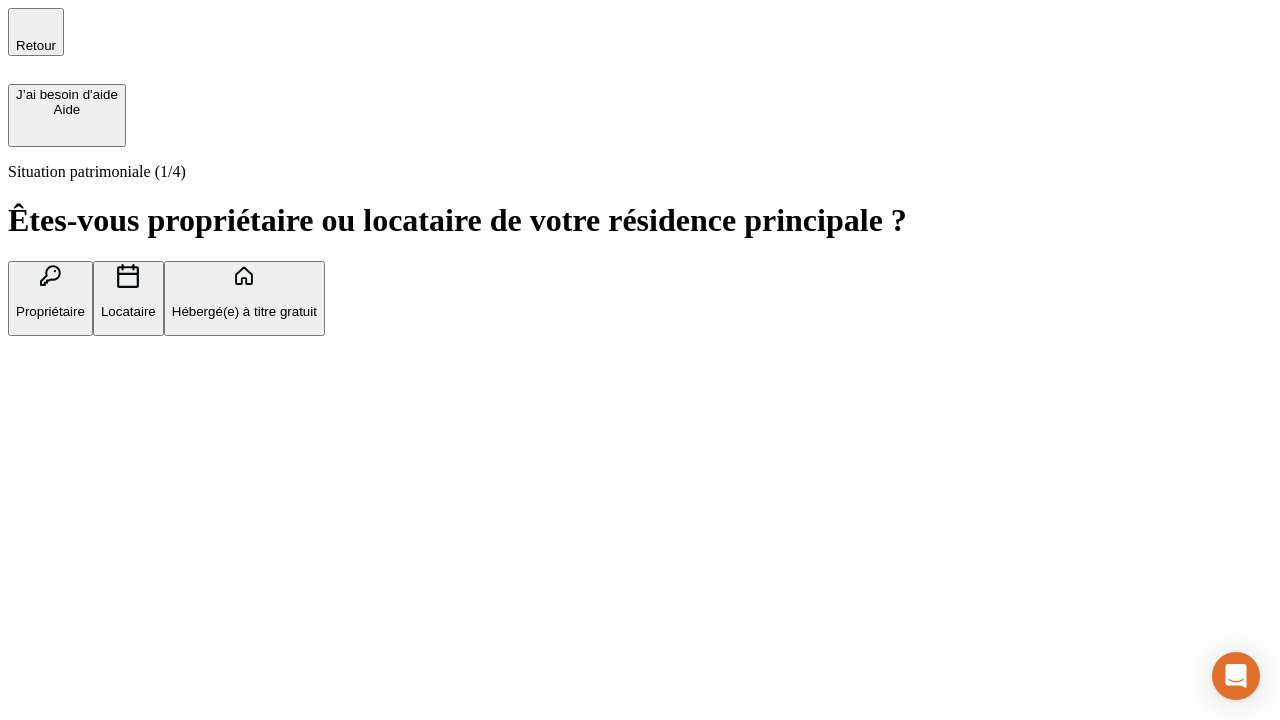 click on "Hébergé(e) à titre gratuit" at bounding box center (244, 311) 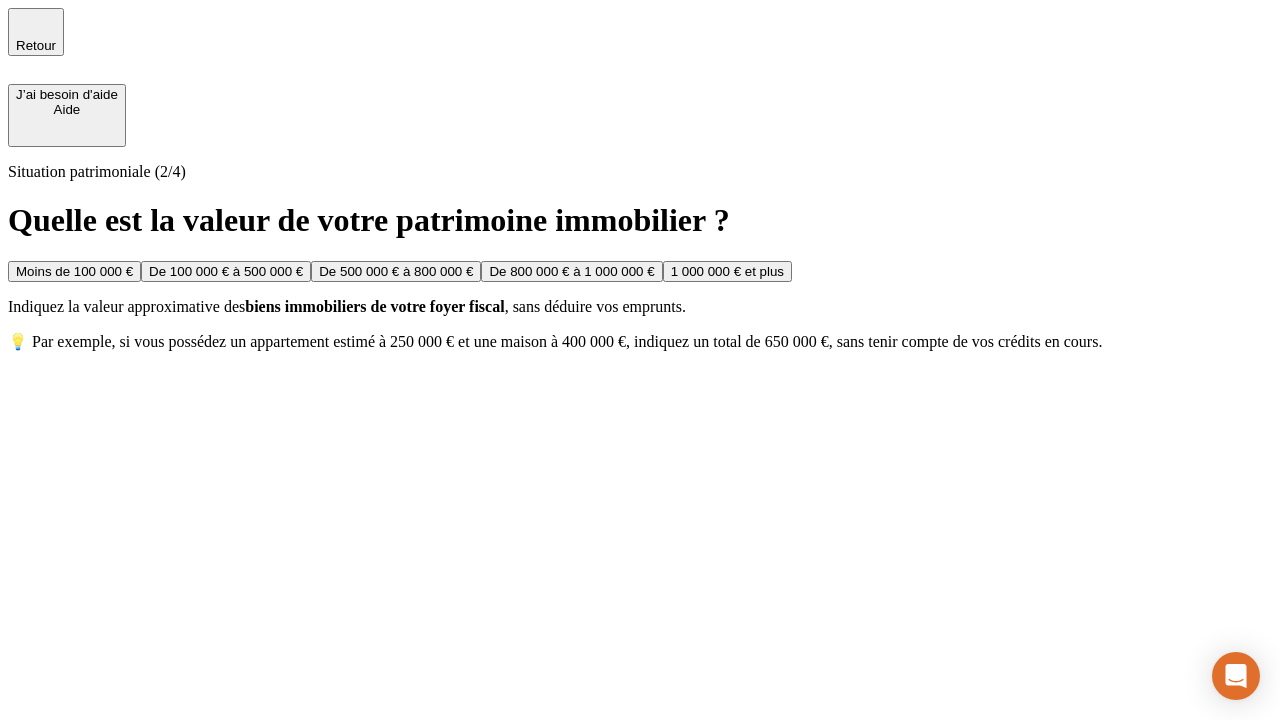 click on "Moins de 100 000 €" at bounding box center [74, 271] 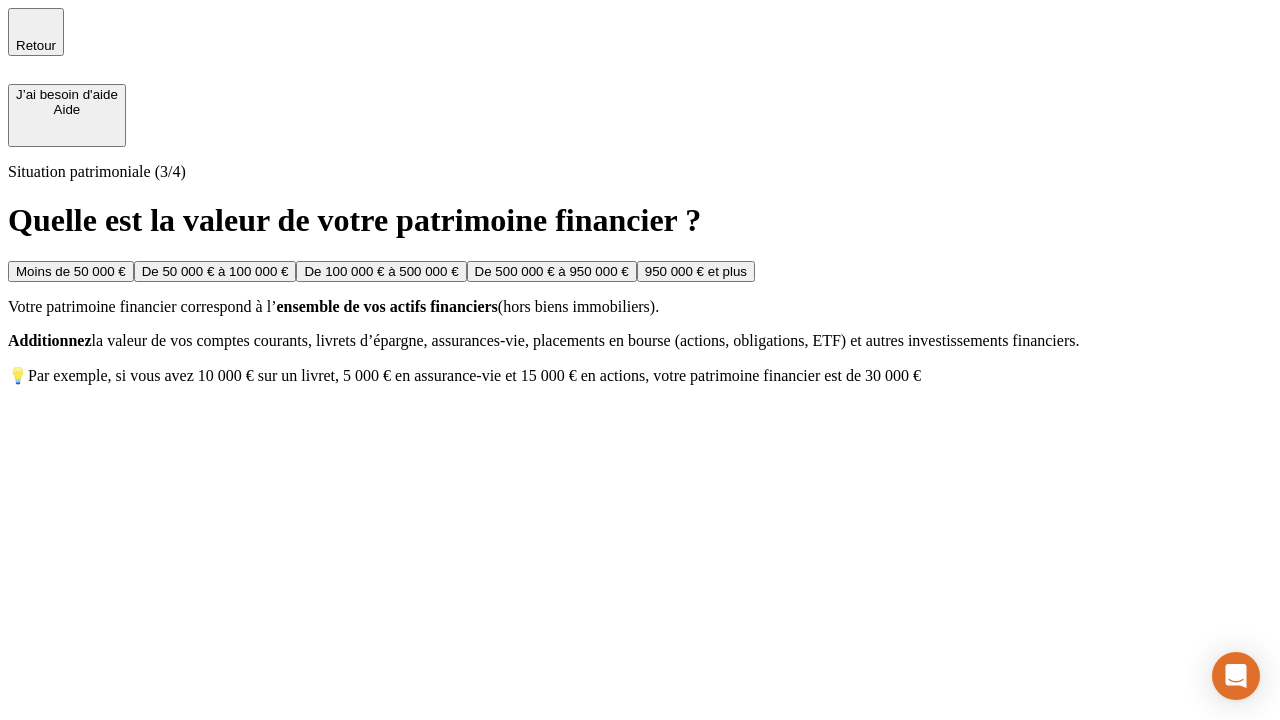click on "Moins de 50 000 €" at bounding box center (71, 271) 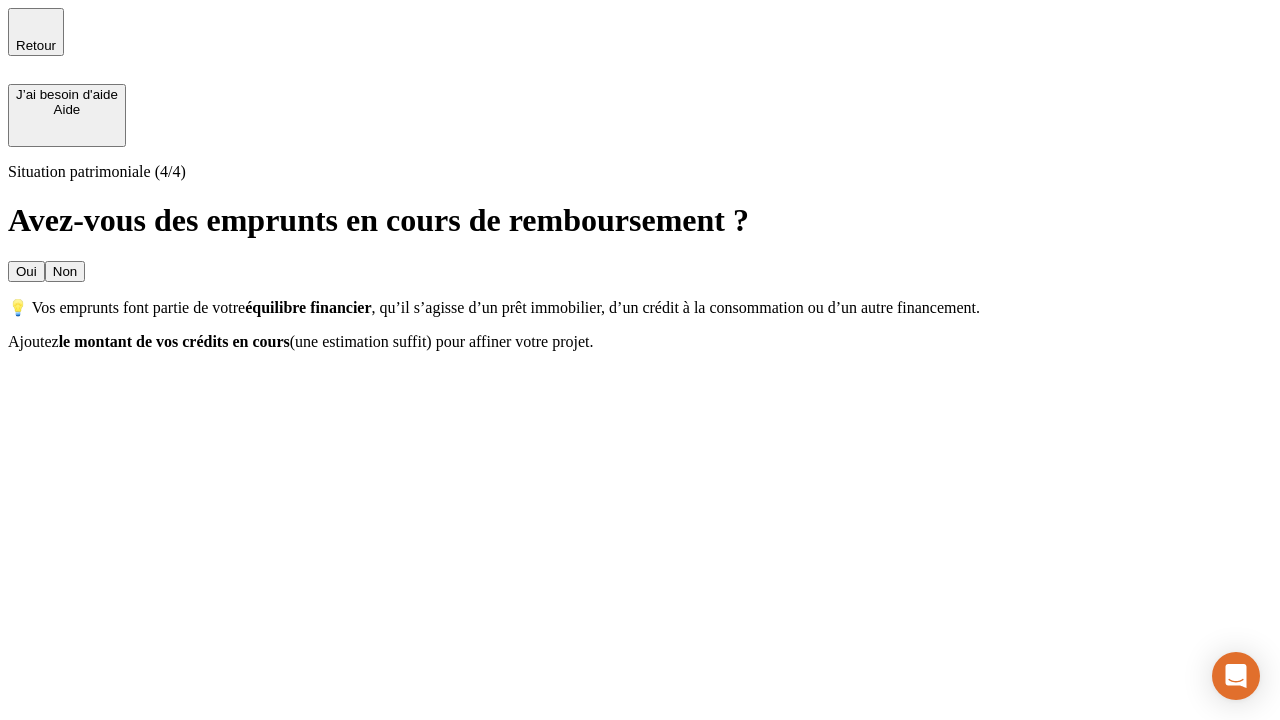 click on "Non" at bounding box center (65, 271) 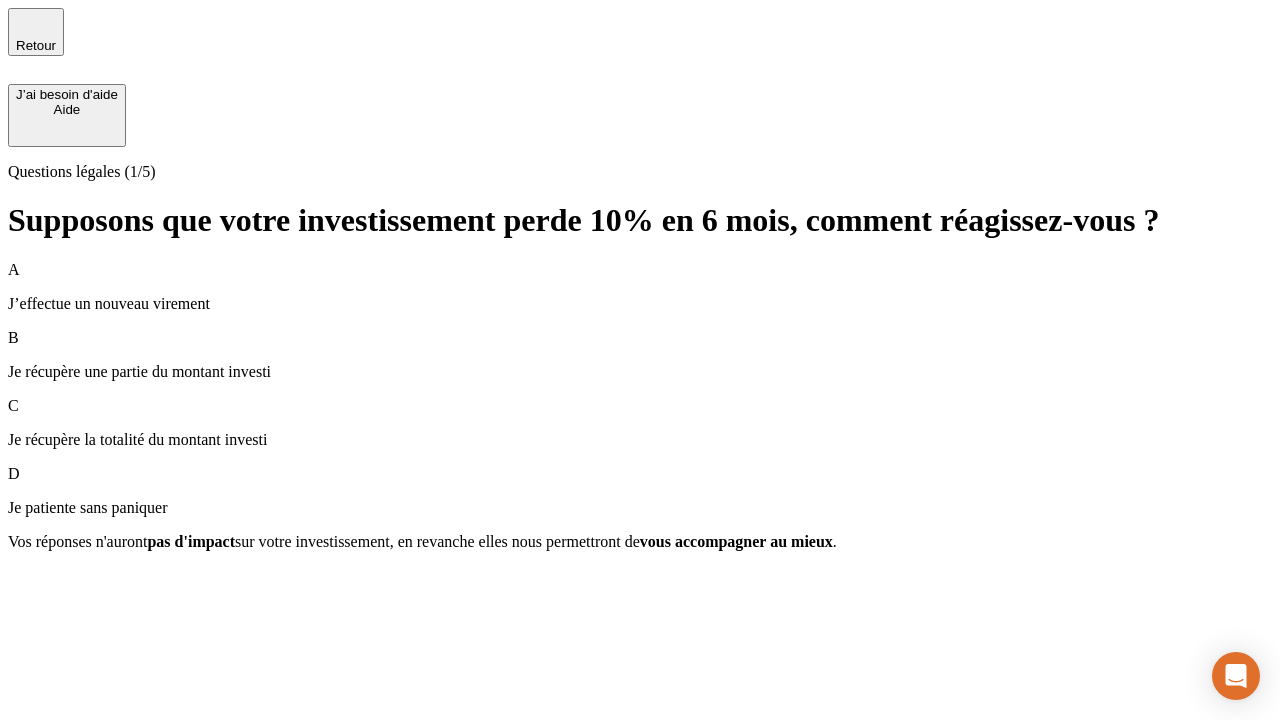 click on "A J’effectue un nouveau virement" at bounding box center (640, 287) 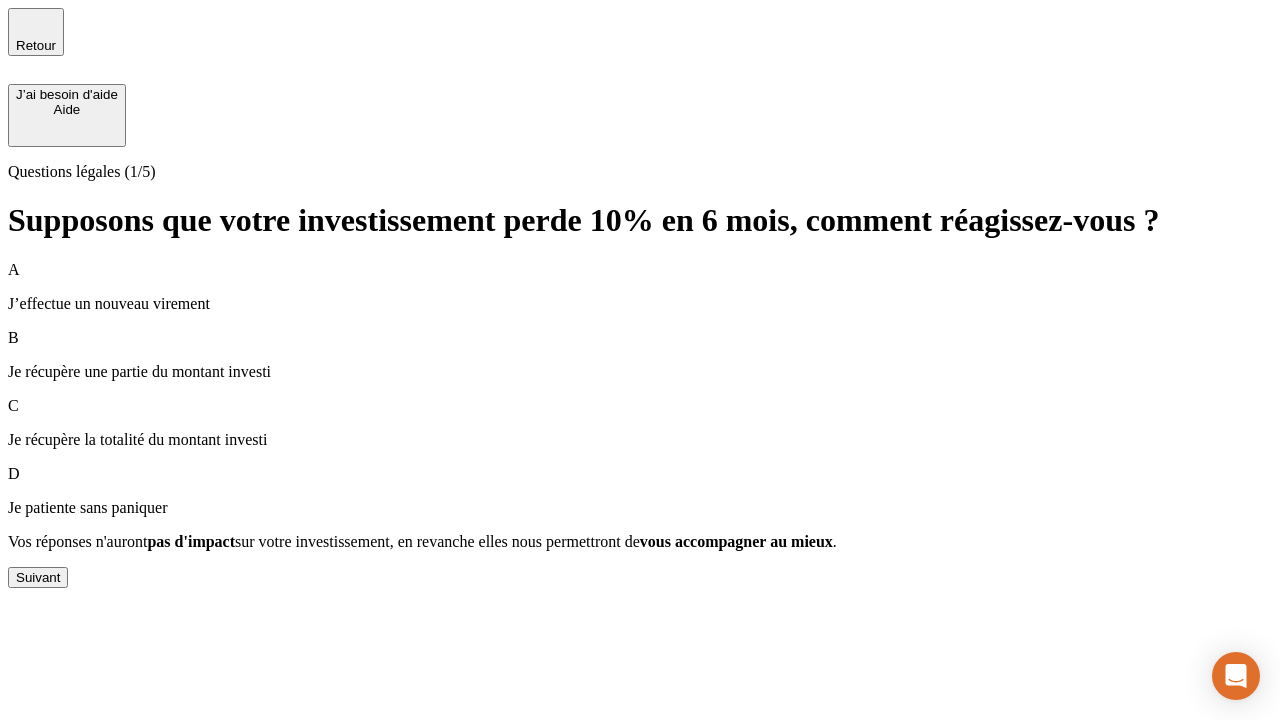 click on "Suivant" at bounding box center (38, 577) 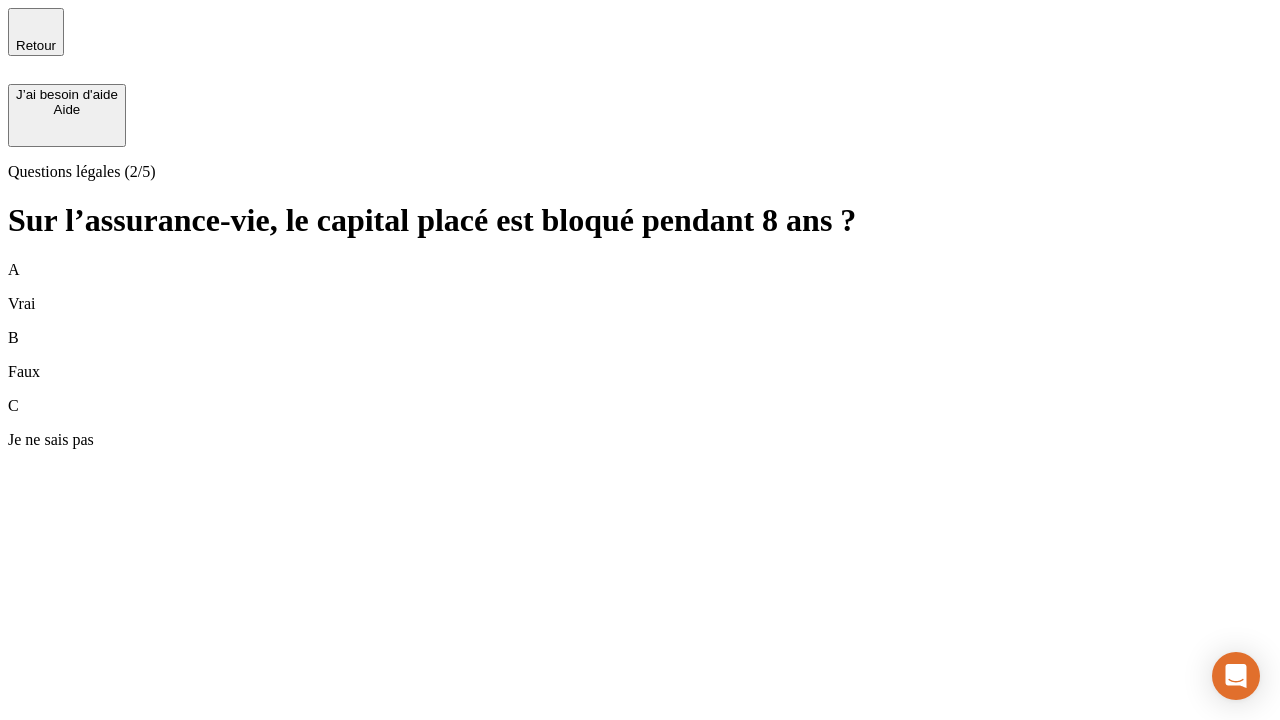 click on "B Faux" at bounding box center [640, 355] 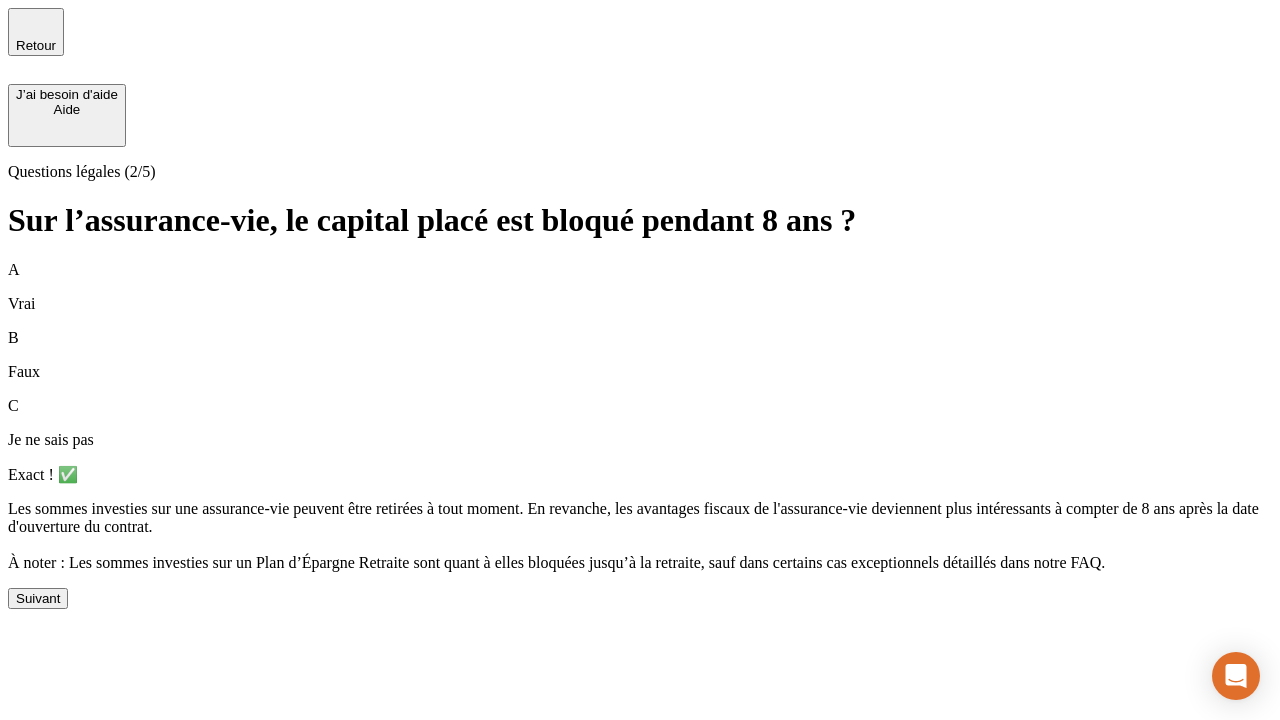 click on "Suivant" at bounding box center [38, 598] 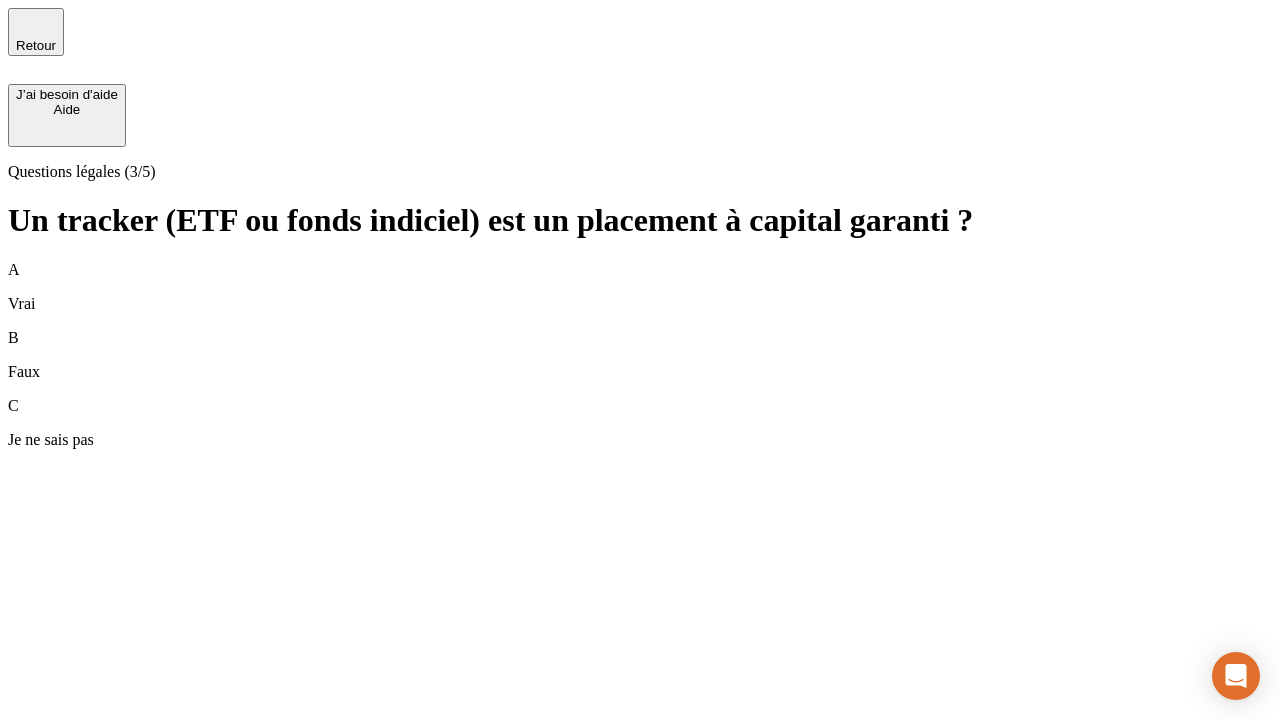click on "B Faux" at bounding box center (640, 355) 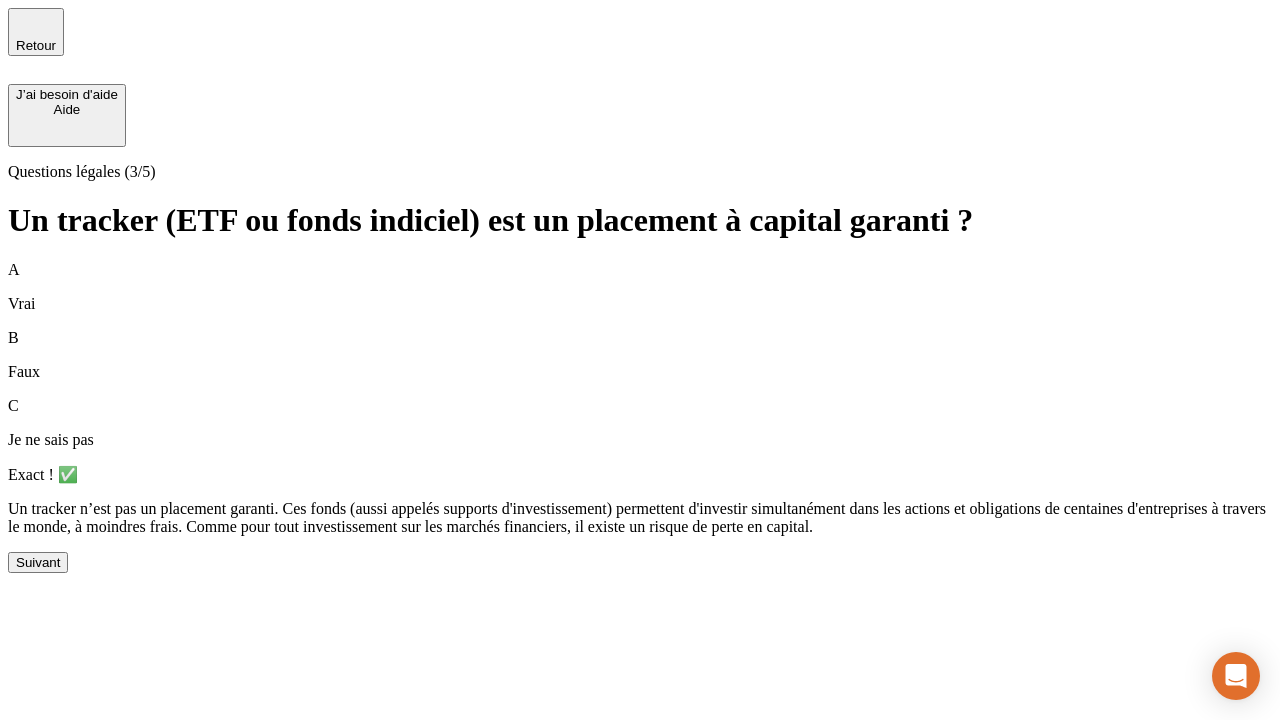 click on "Suivant" at bounding box center [38, 562] 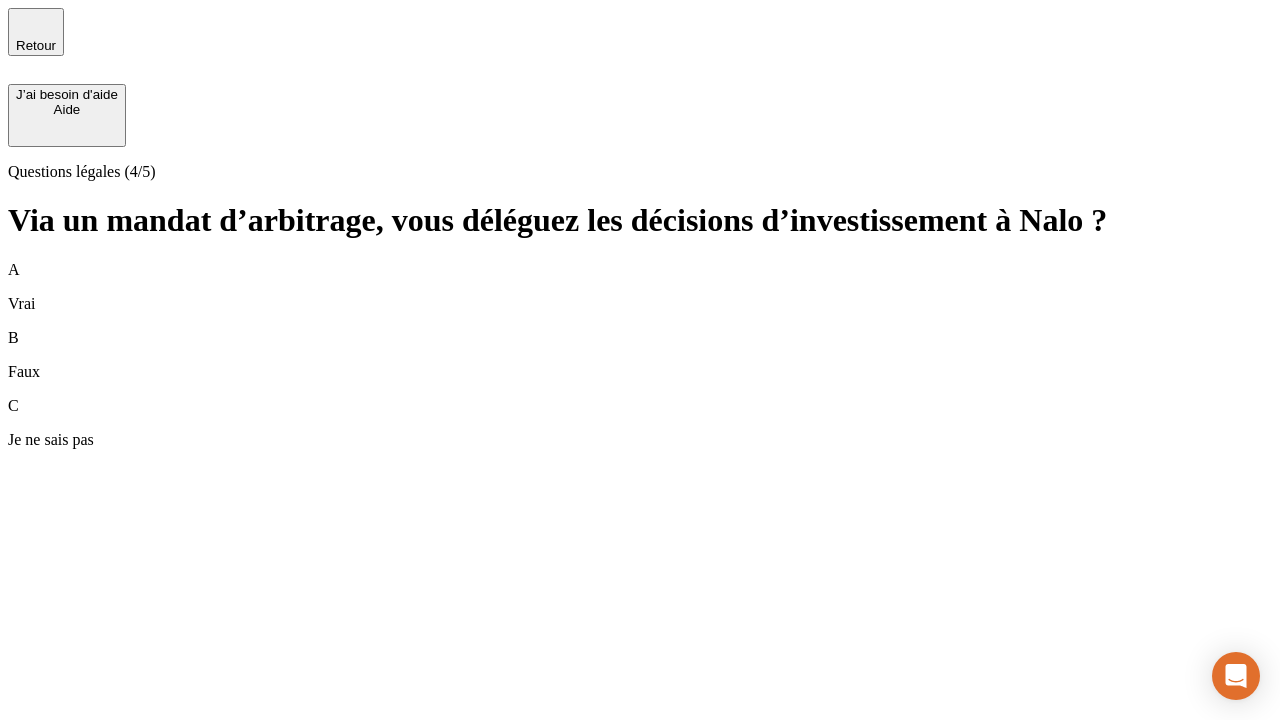 click on "A Vrai" at bounding box center (640, 287) 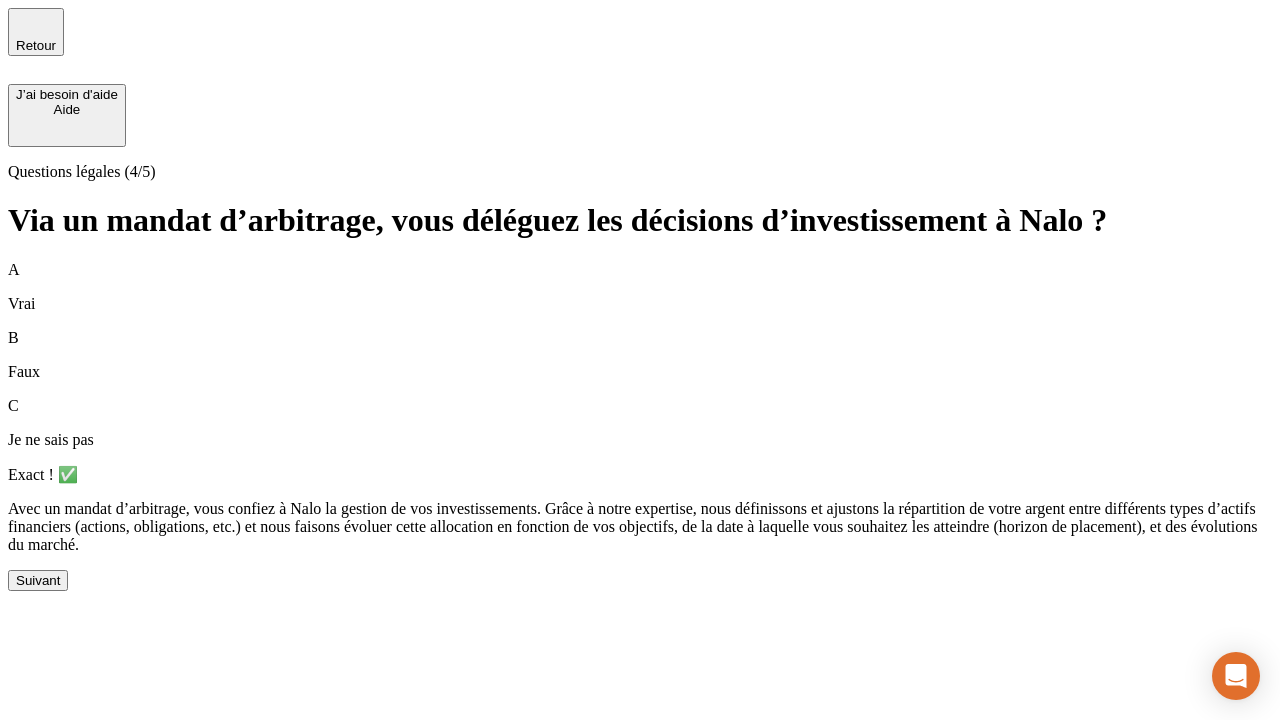click on "Suivant" at bounding box center [38, 580] 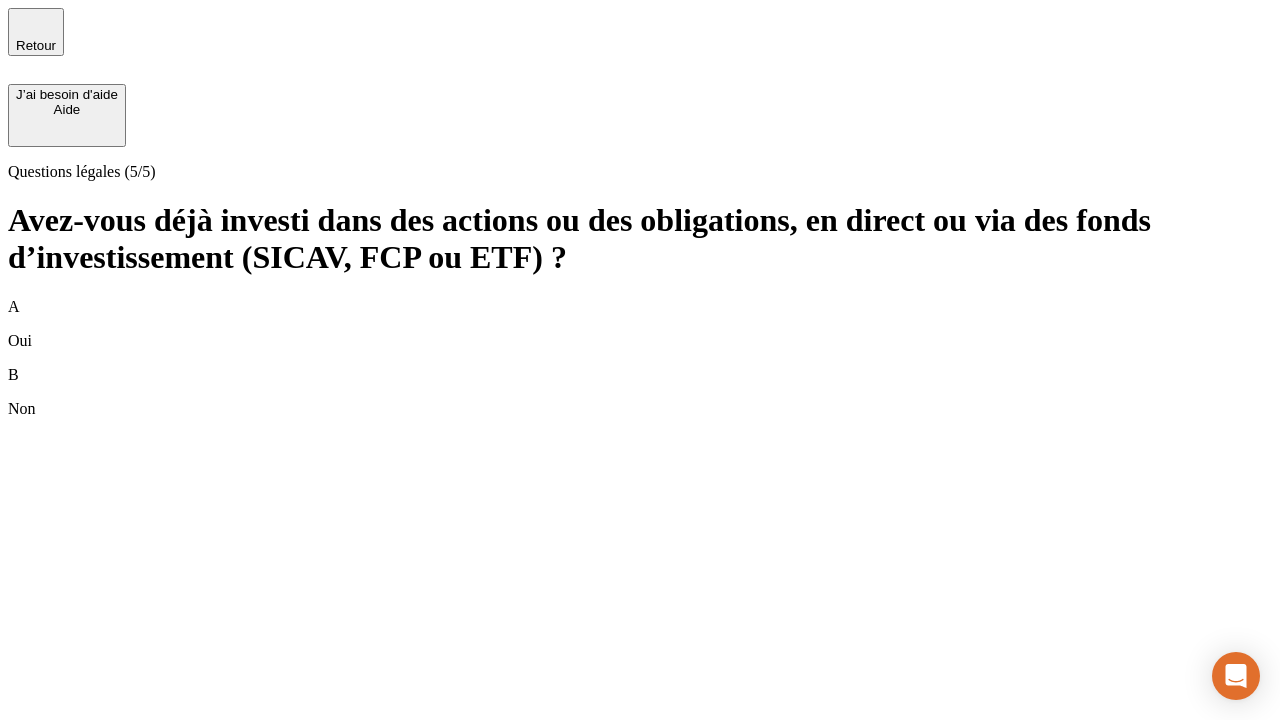 click on "B Non" at bounding box center (640, 392) 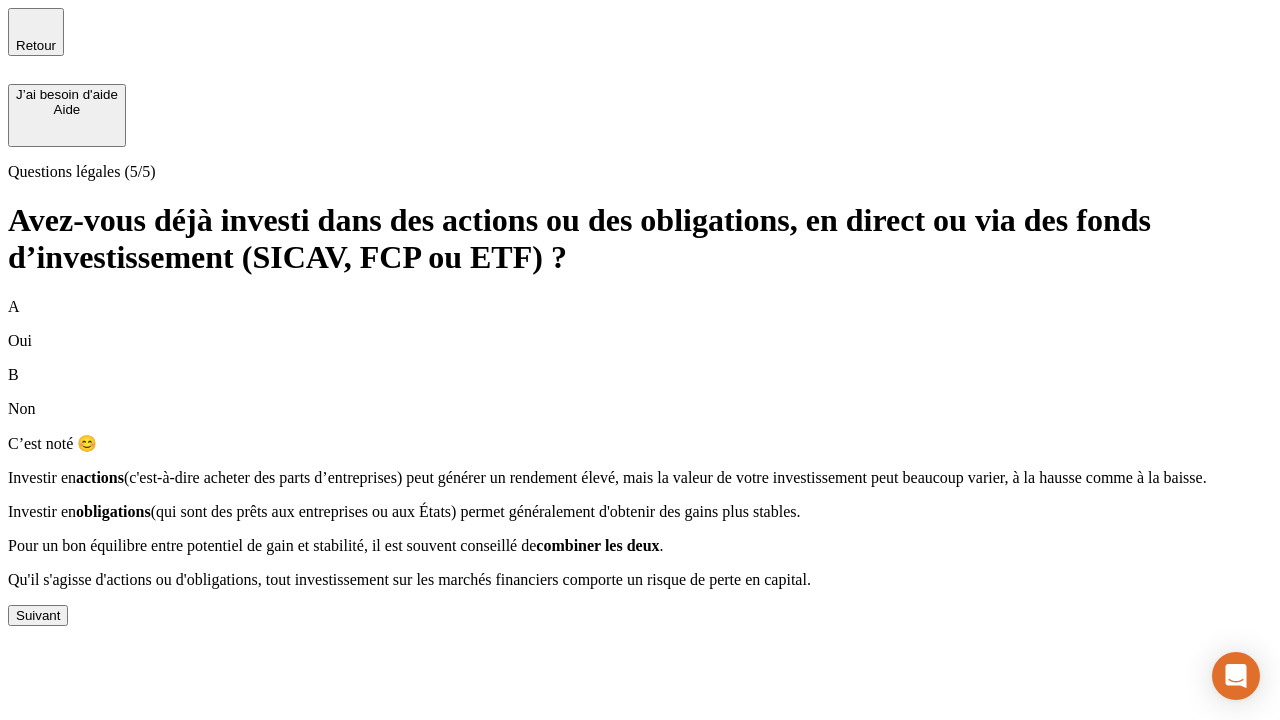click on "Suivant" at bounding box center (38, 615) 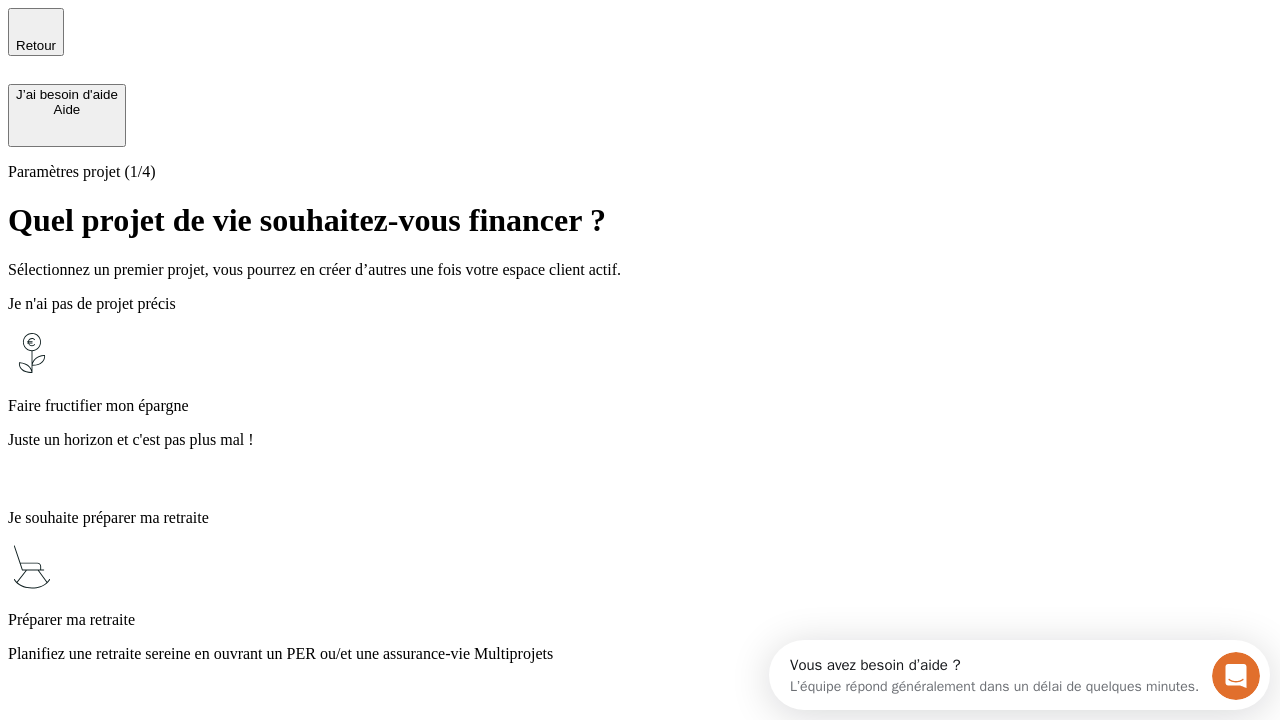 scroll, scrollTop: 0, scrollLeft: 0, axis: both 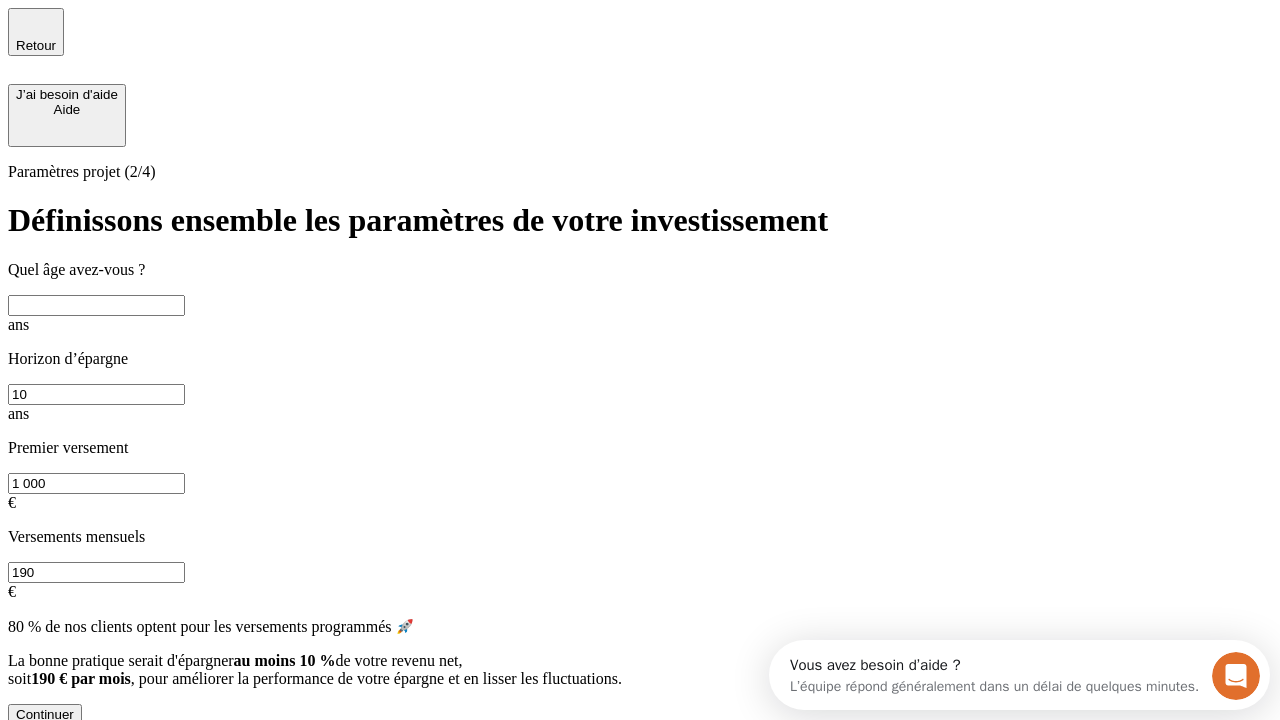 click at bounding box center [96, 305] 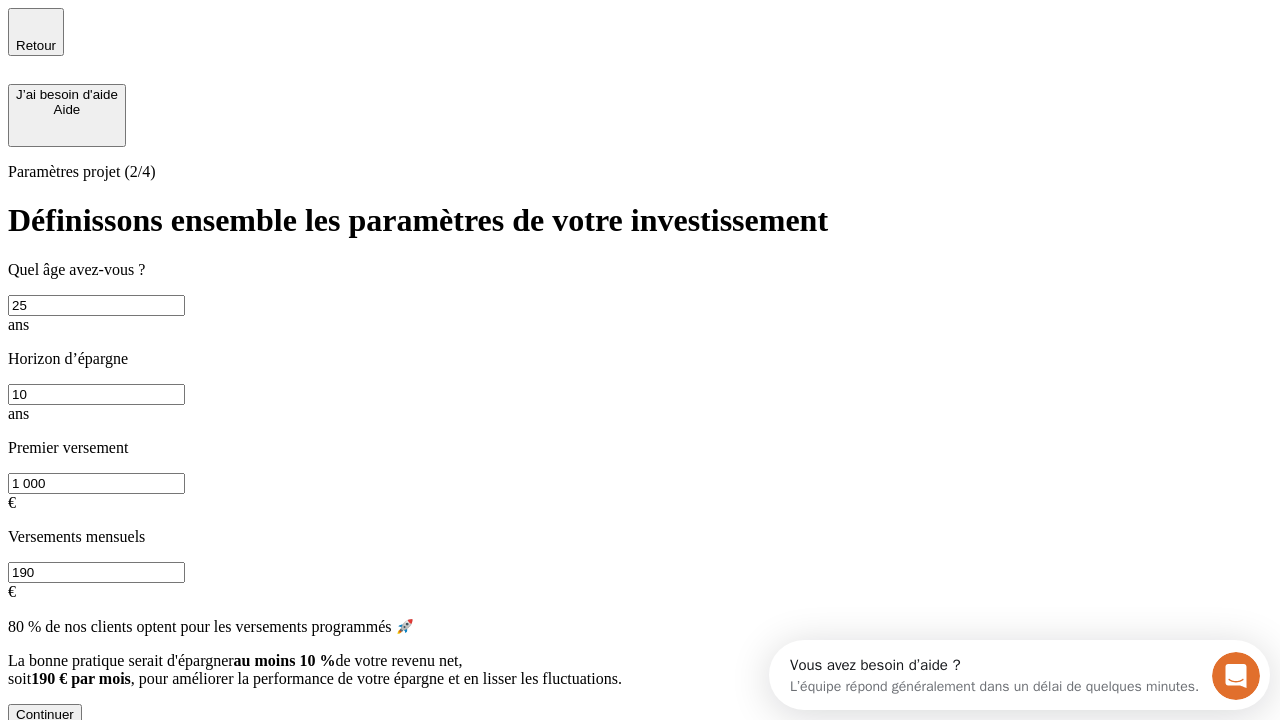 type on "25" 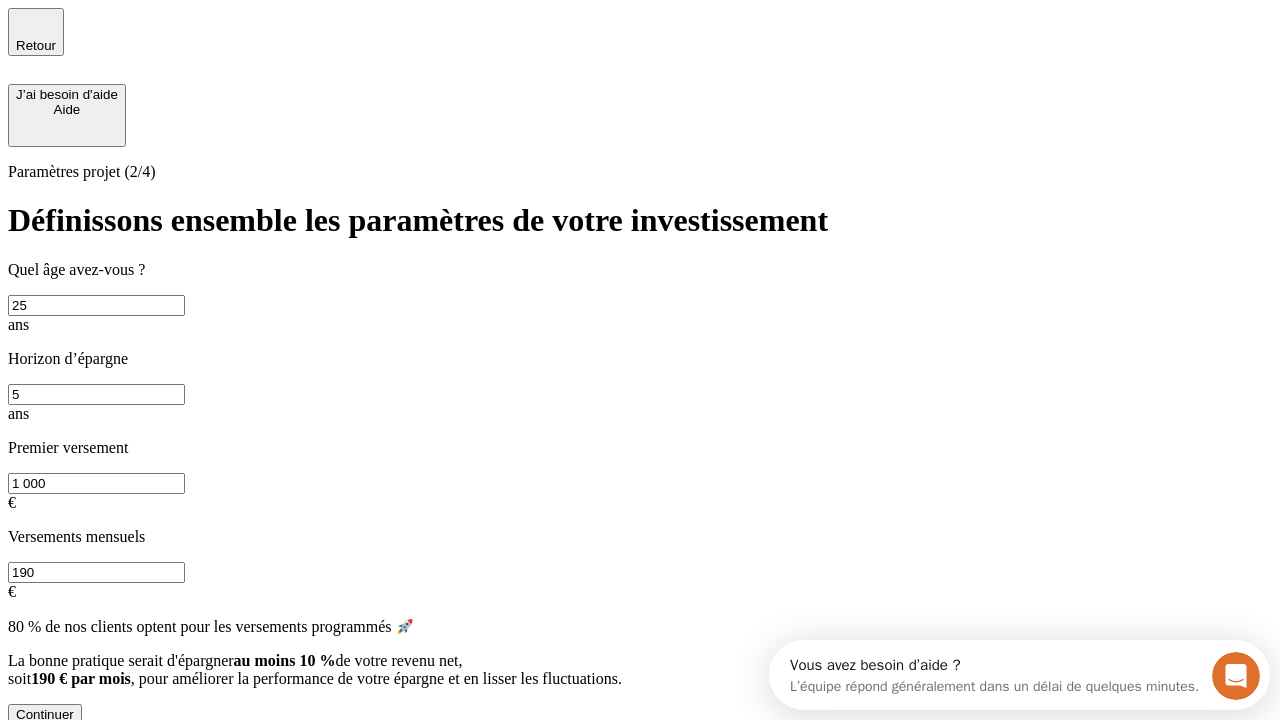 type on "5" 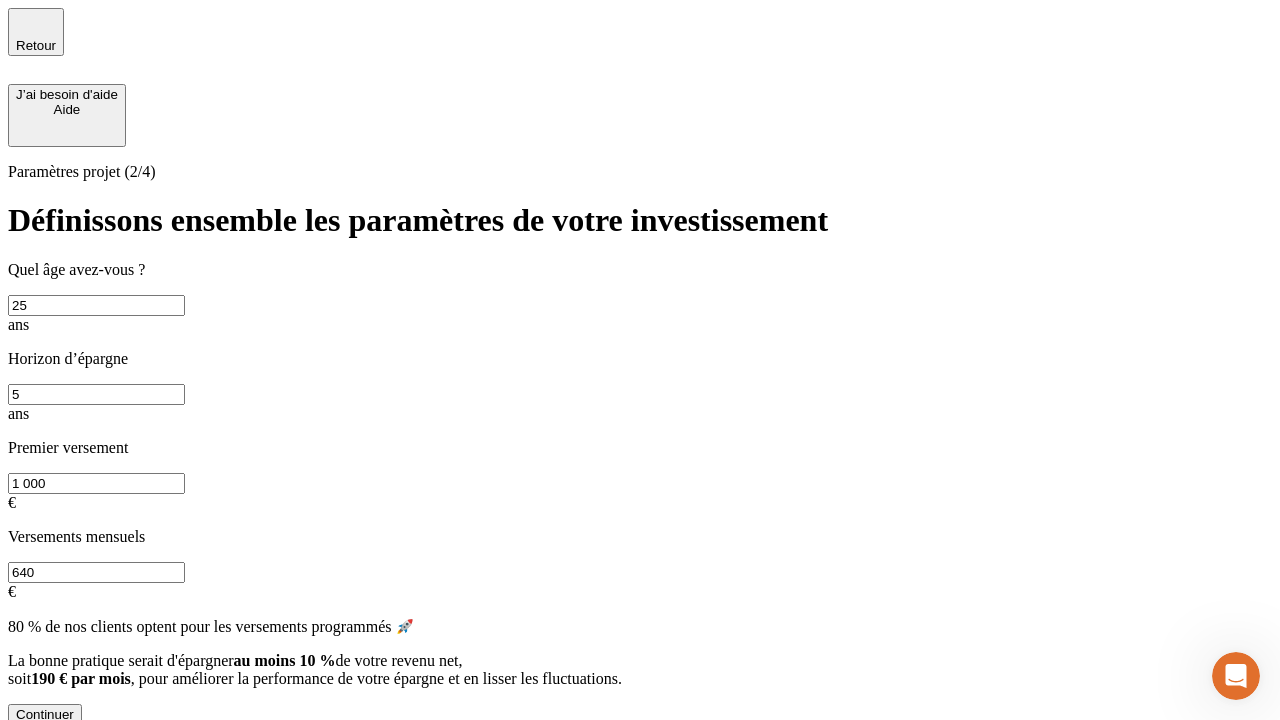 type on "640" 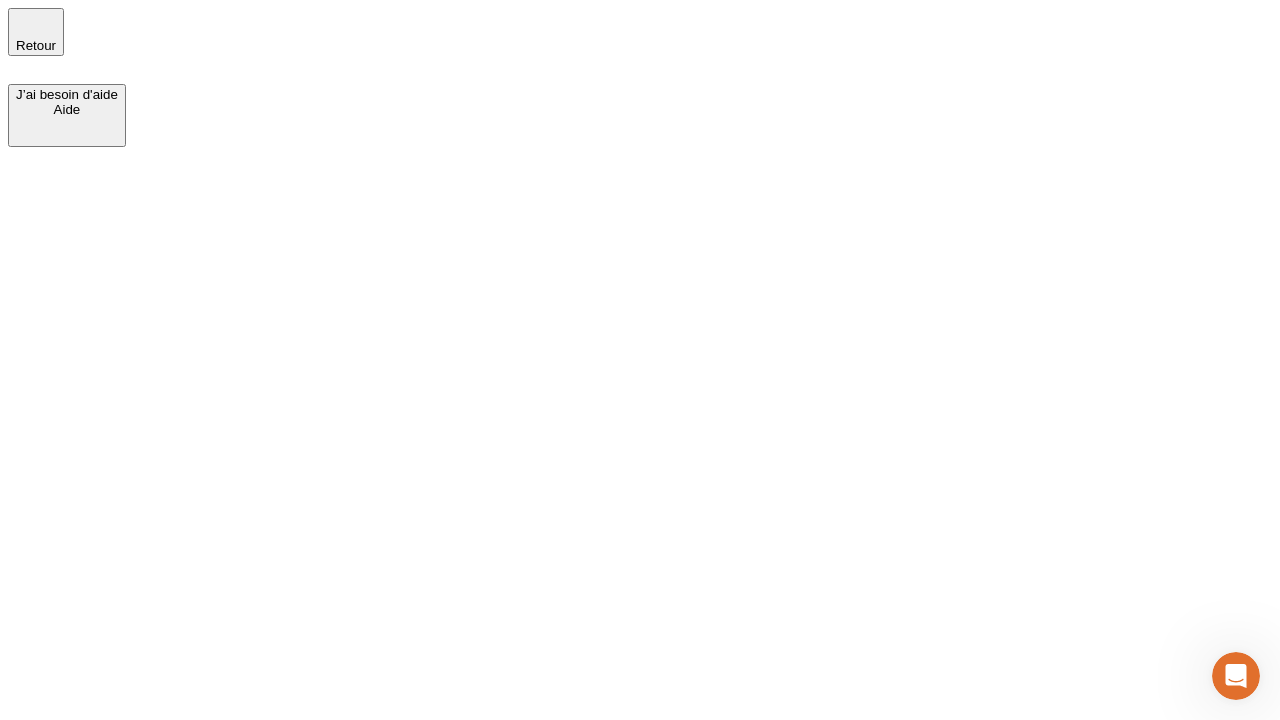 scroll, scrollTop: 0, scrollLeft: 0, axis: both 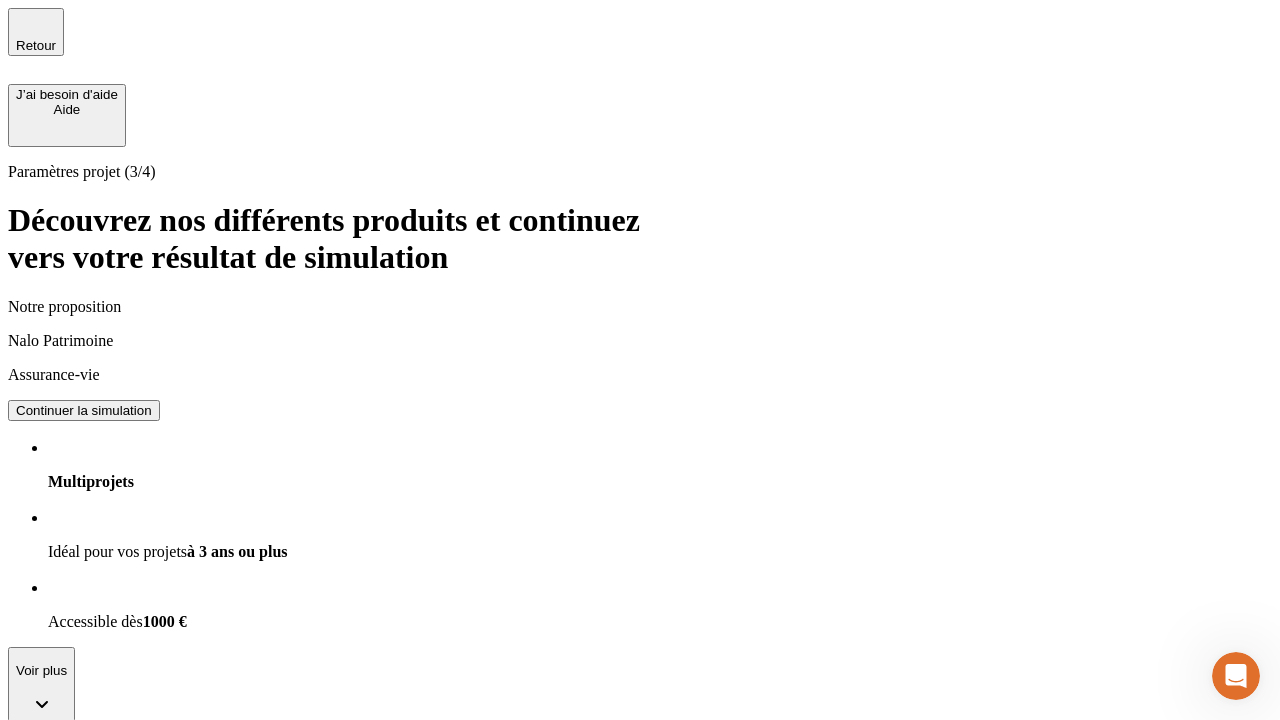 click on "Valider et continuer" at bounding box center [73, 2150] 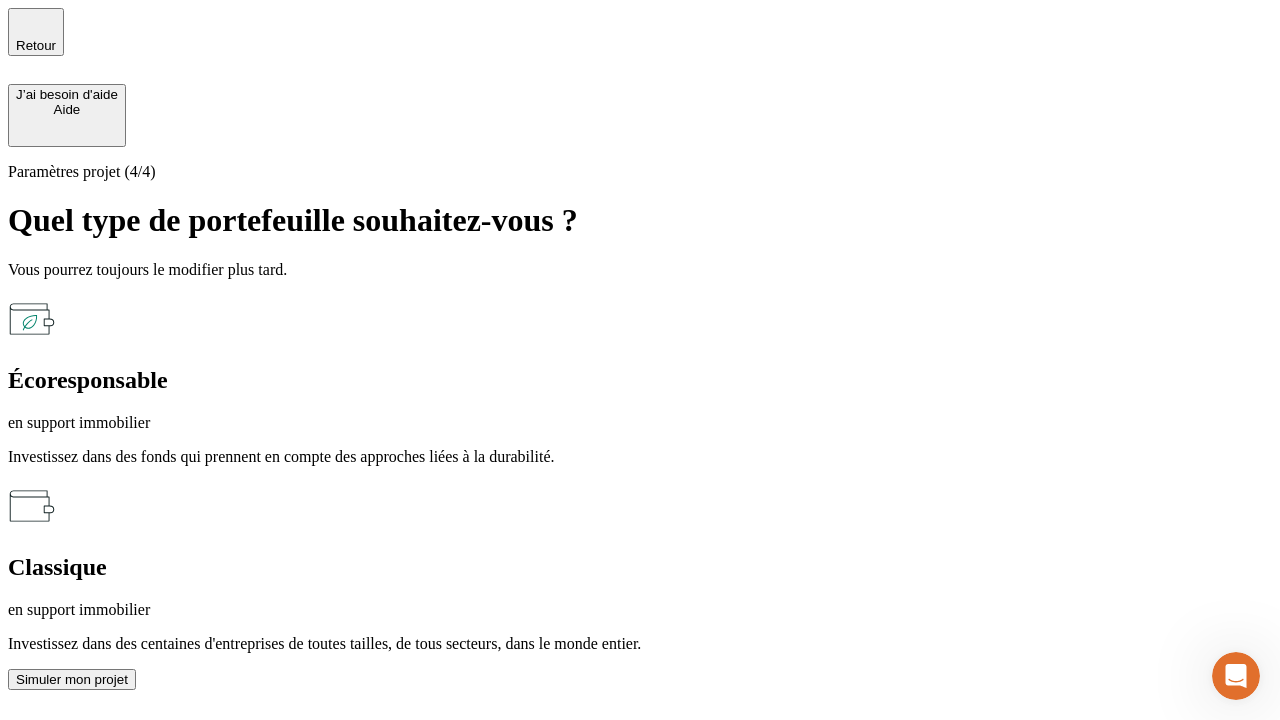 click on "en support immobilier" at bounding box center (640, 610) 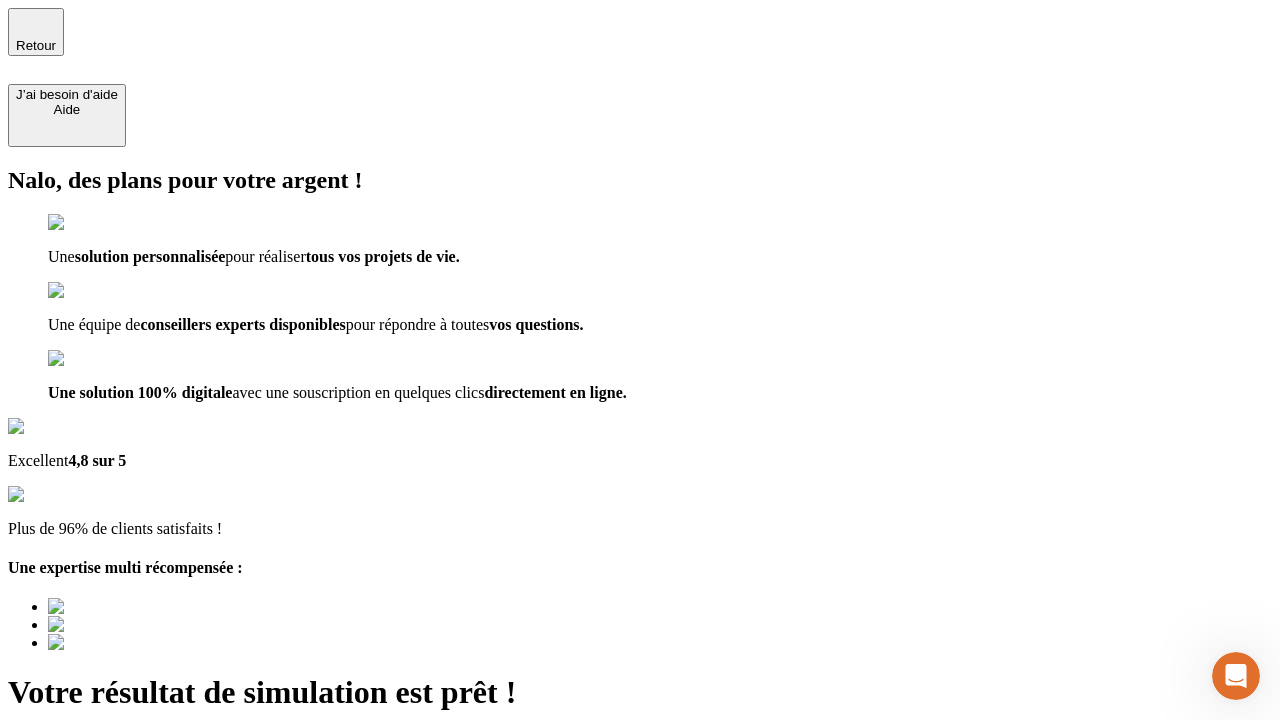 click on "Découvrir ma simulation" at bounding box center [87, 797] 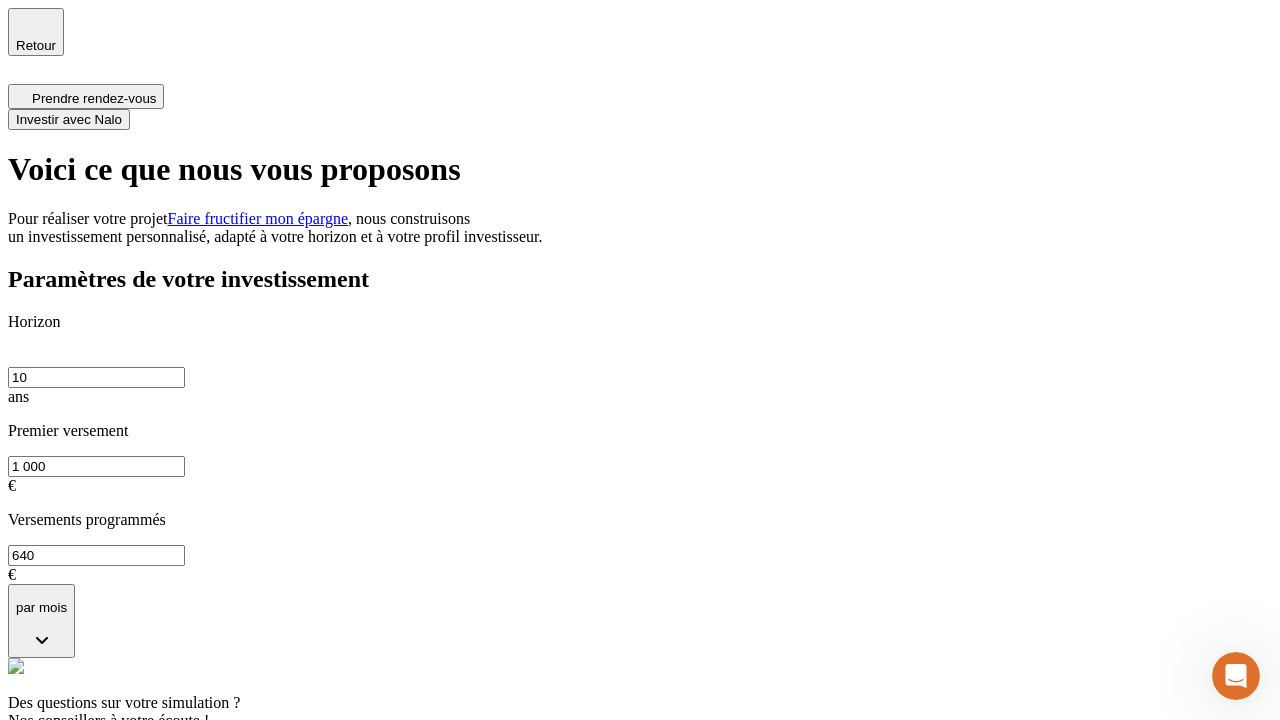 click on "Investir avec Nalo" at bounding box center [69, 119] 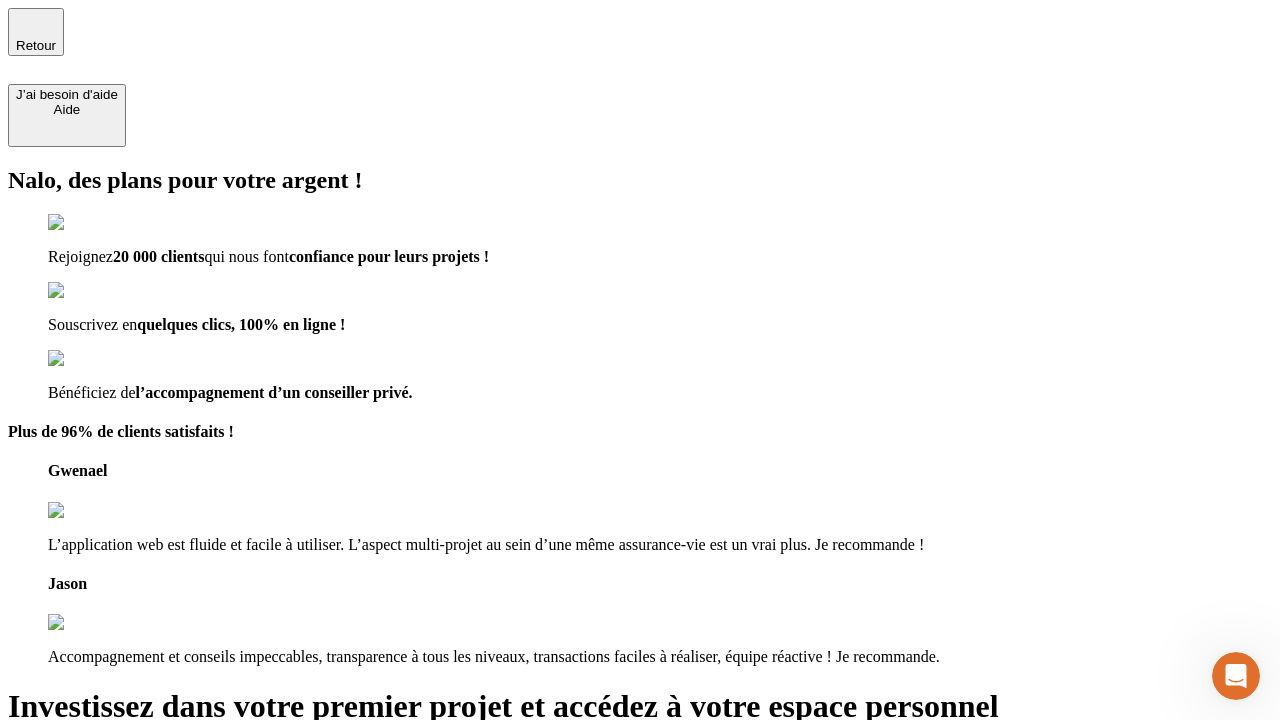 type on "[EMAIL]" 